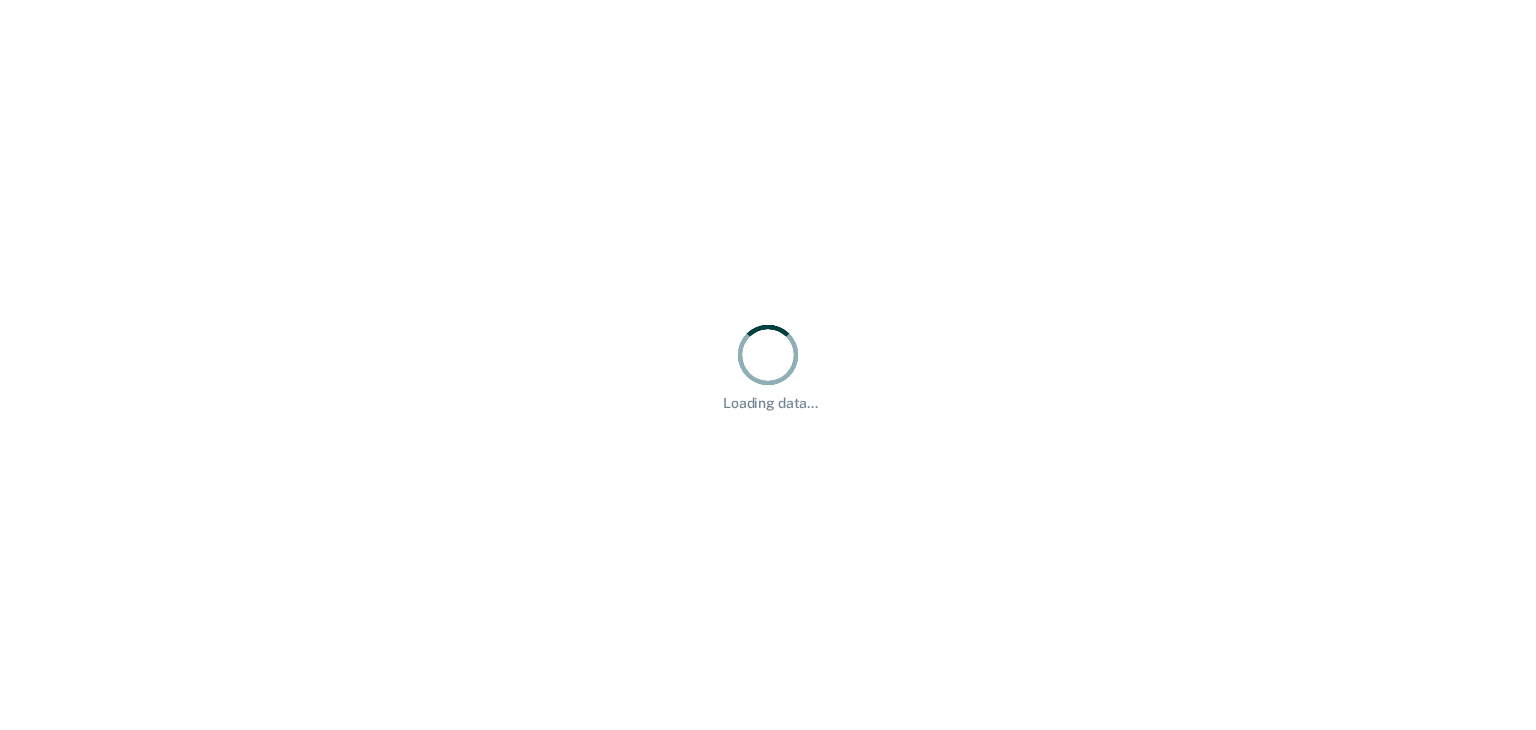 scroll, scrollTop: 0, scrollLeft: 0, axis: both 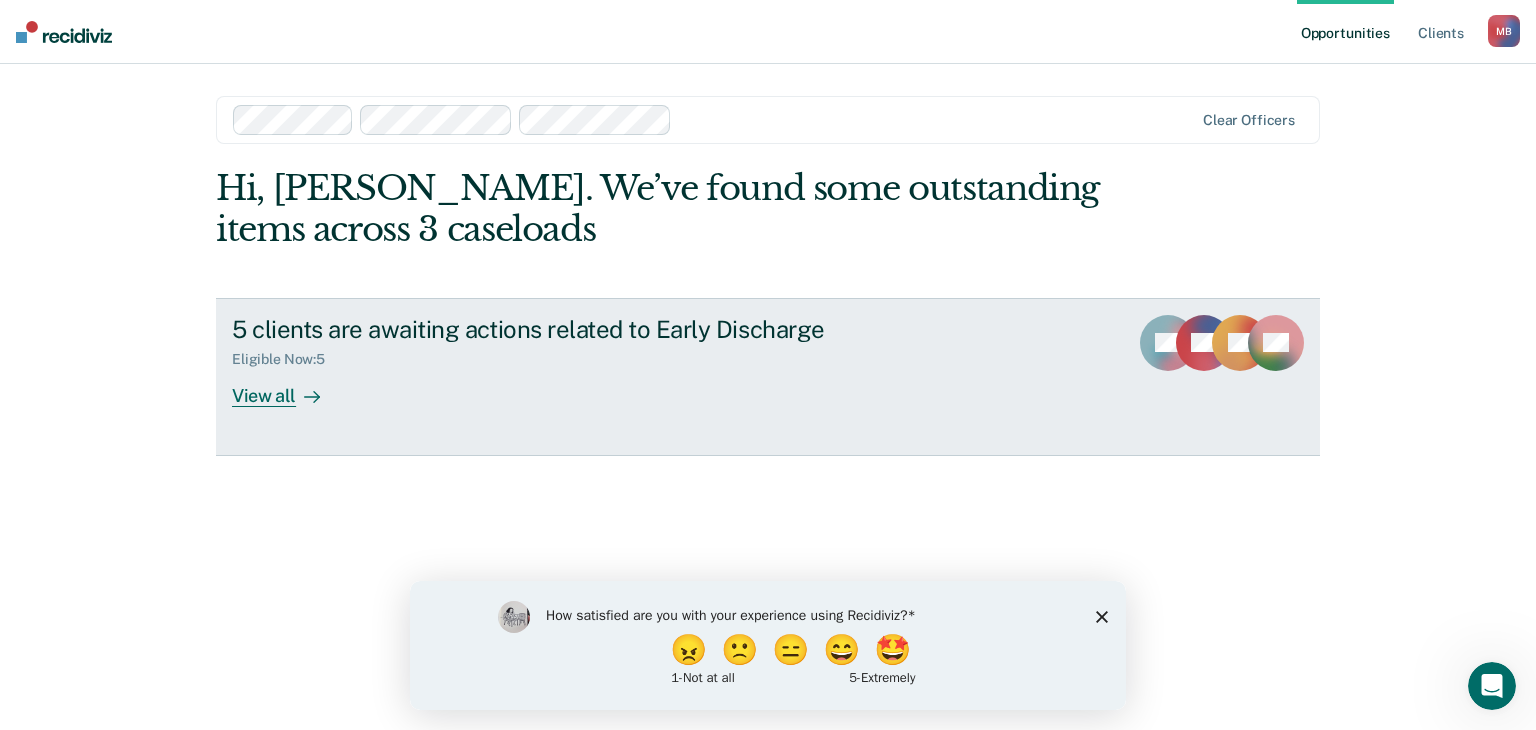 click on "View all" at bounding box center (288, 387) 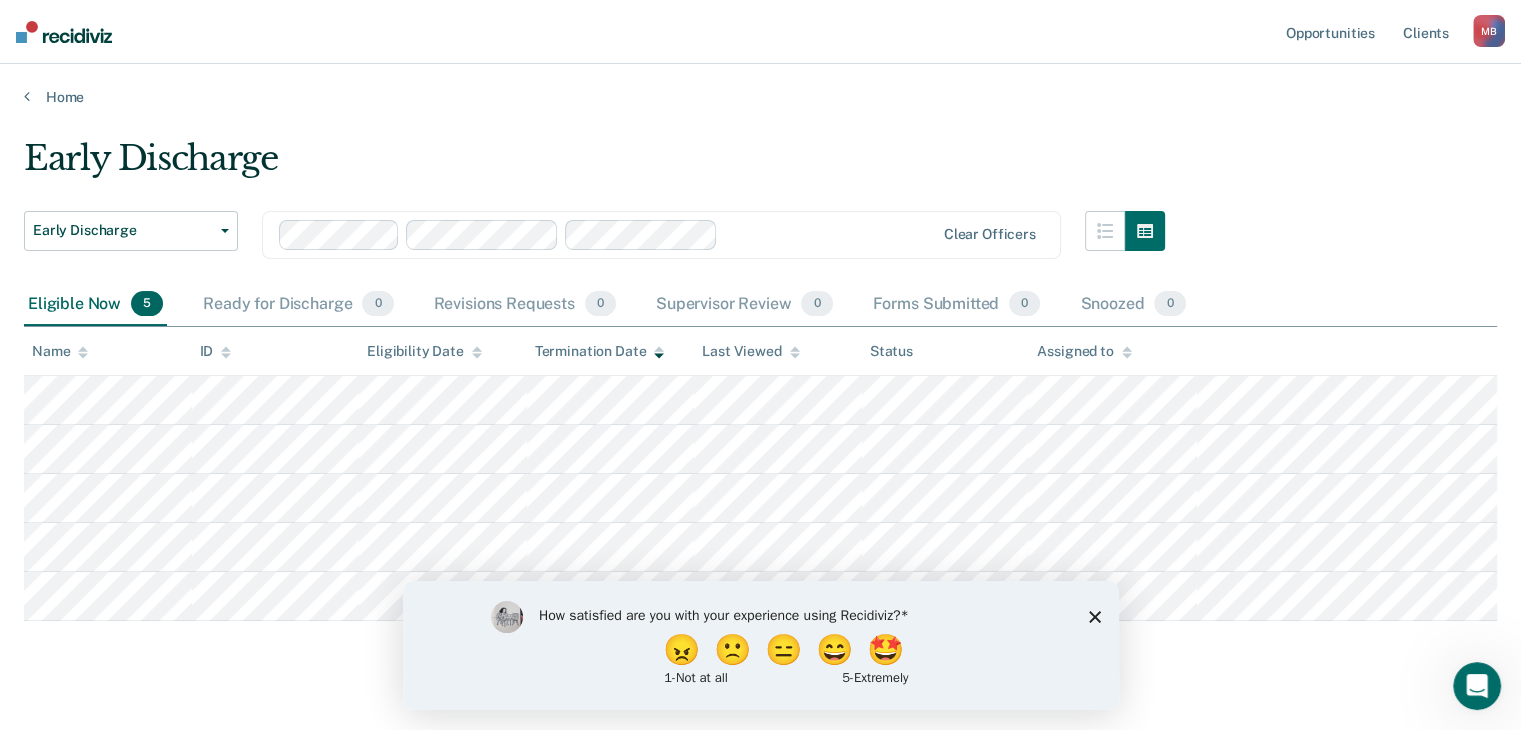 scroll, scrollTop: 34, scrollLeft: 0, axis: vertical 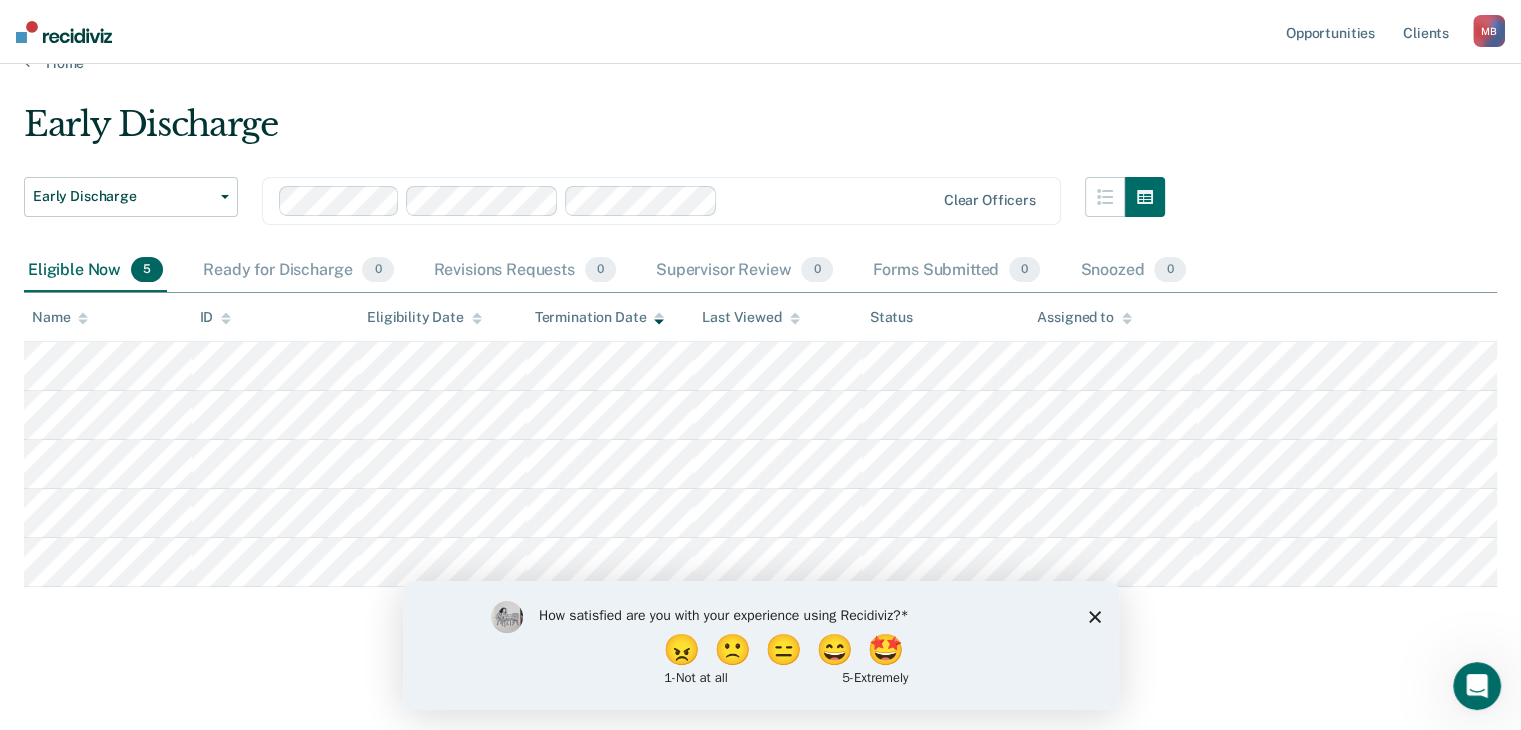 click 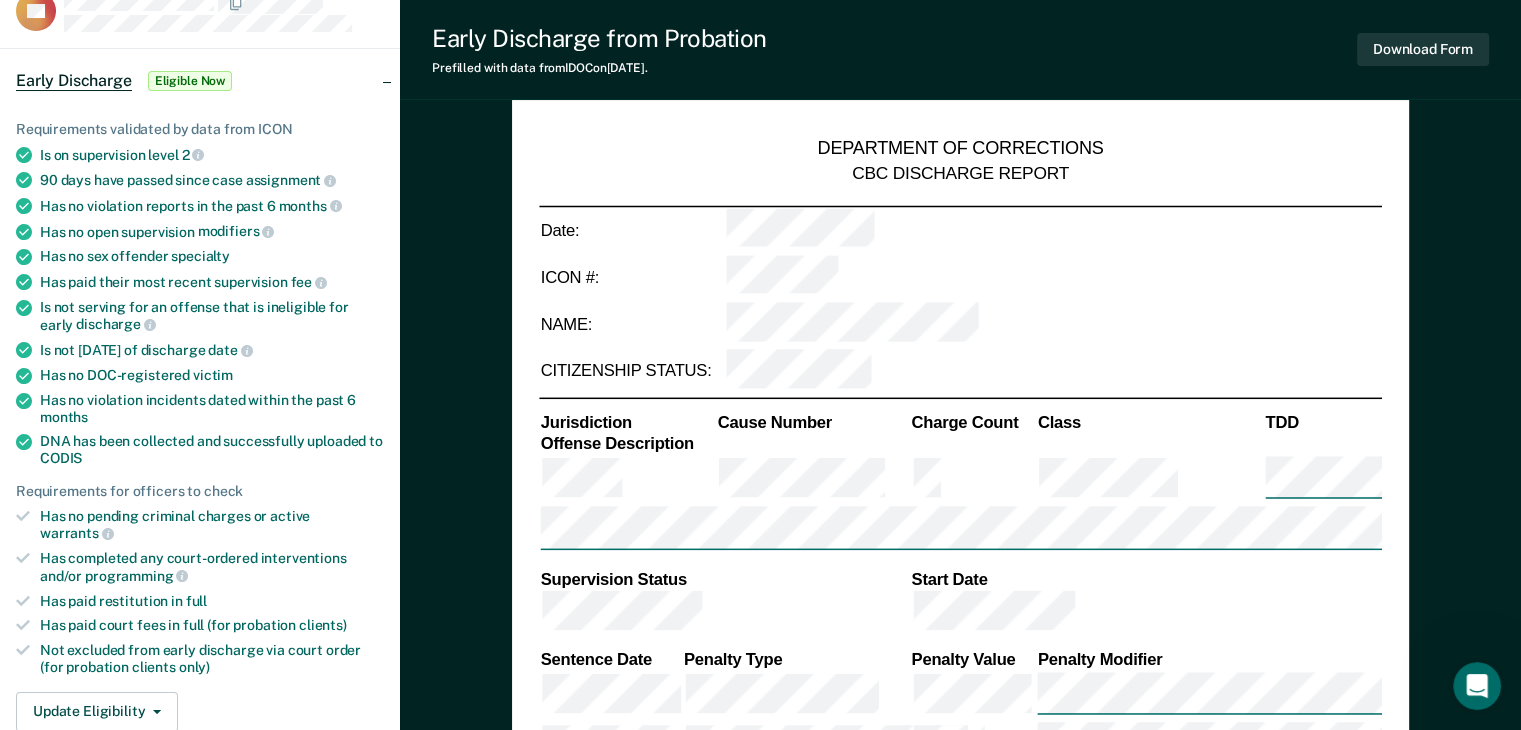 scroll, scrollTop: 0, scrollLeft: 0, axis: both 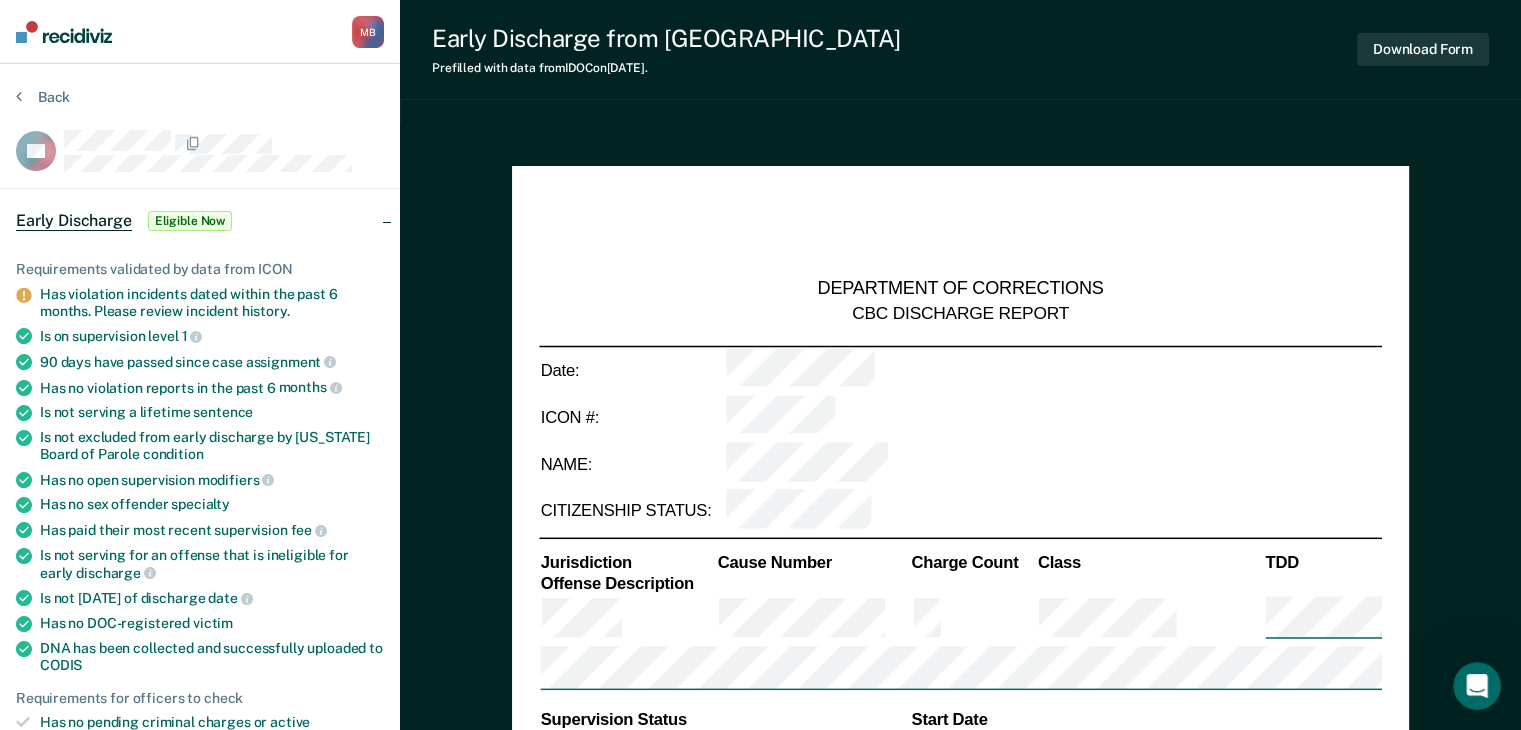 type on "x" 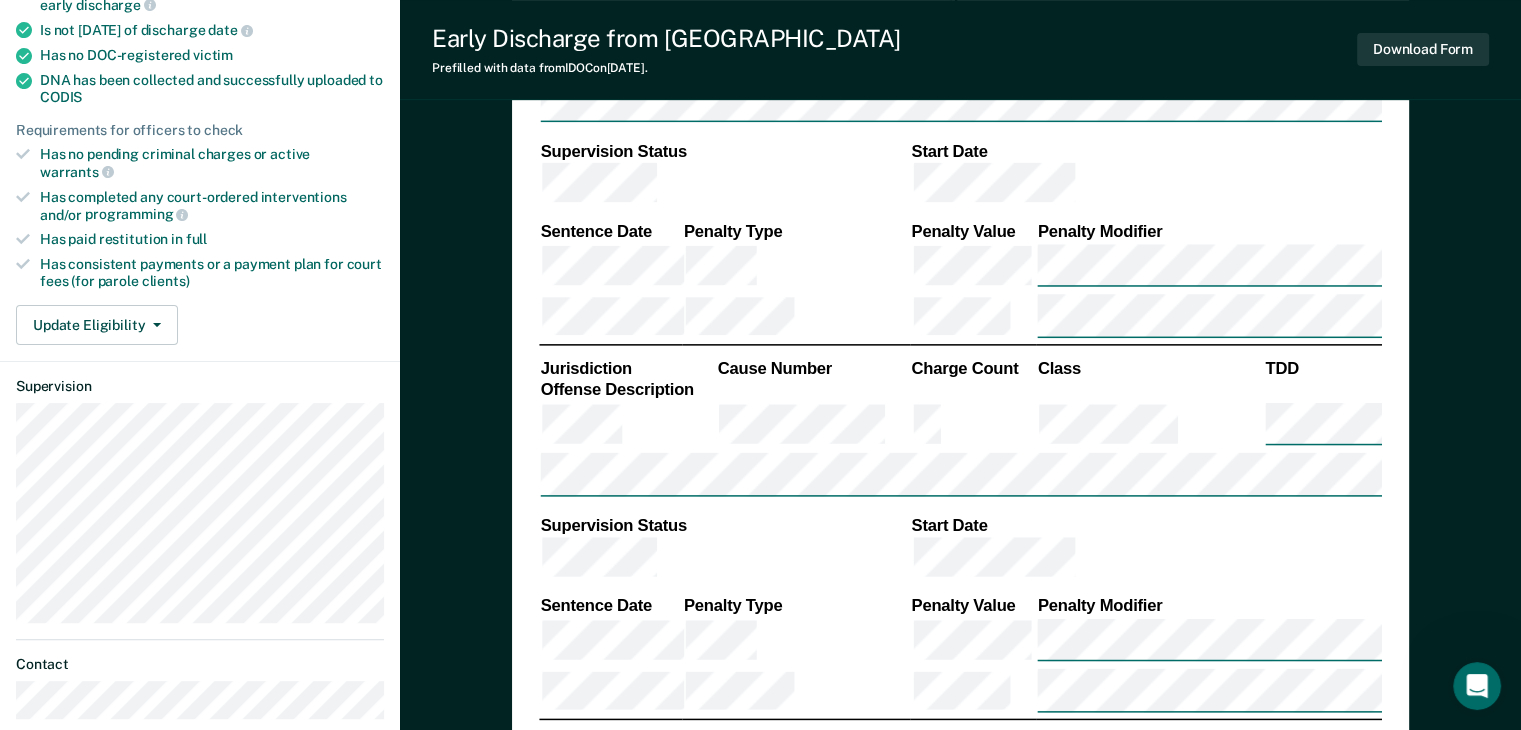 scroll, scrollTop: 0, scrollLeft: 0, axis: both 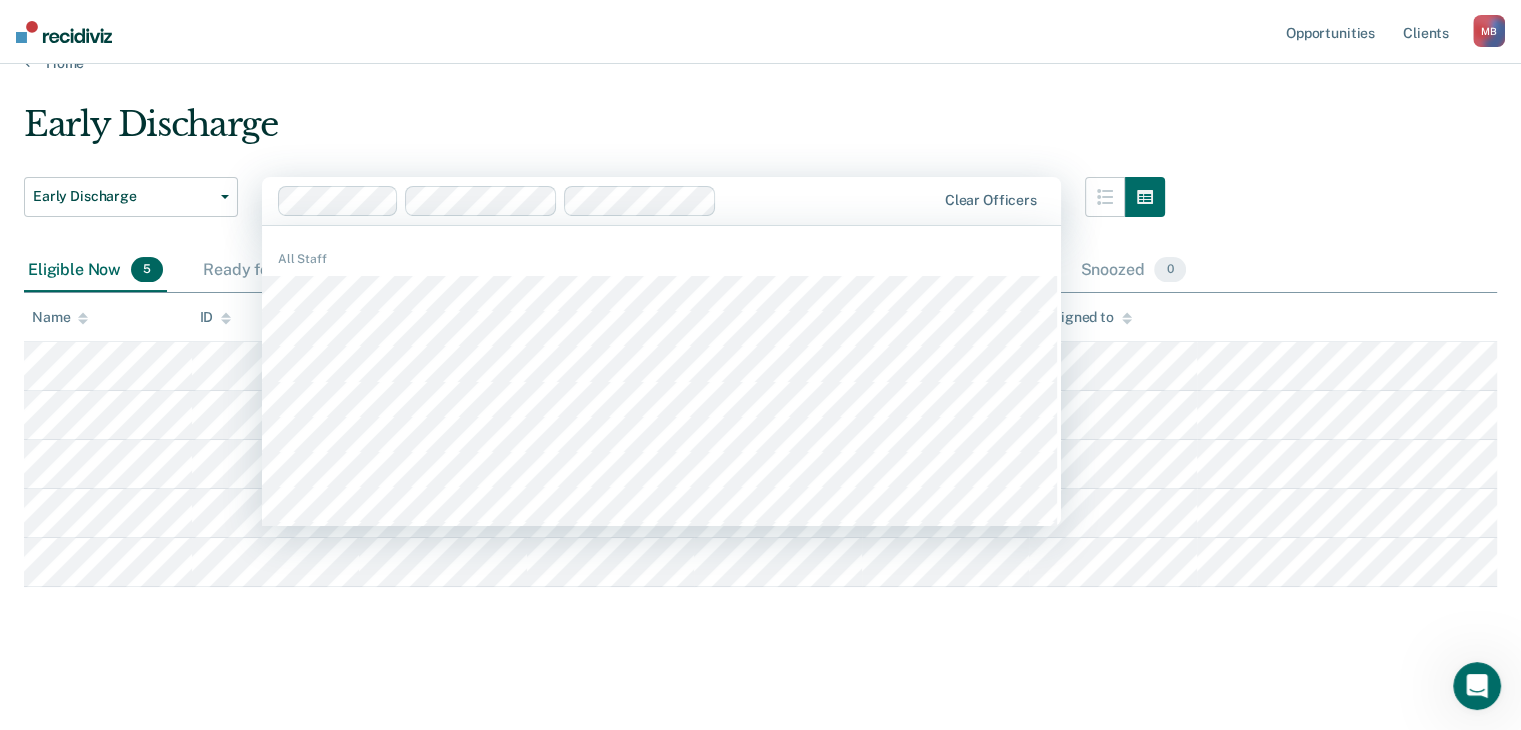click on "Early Discharge" at bounding box center (594, 132) 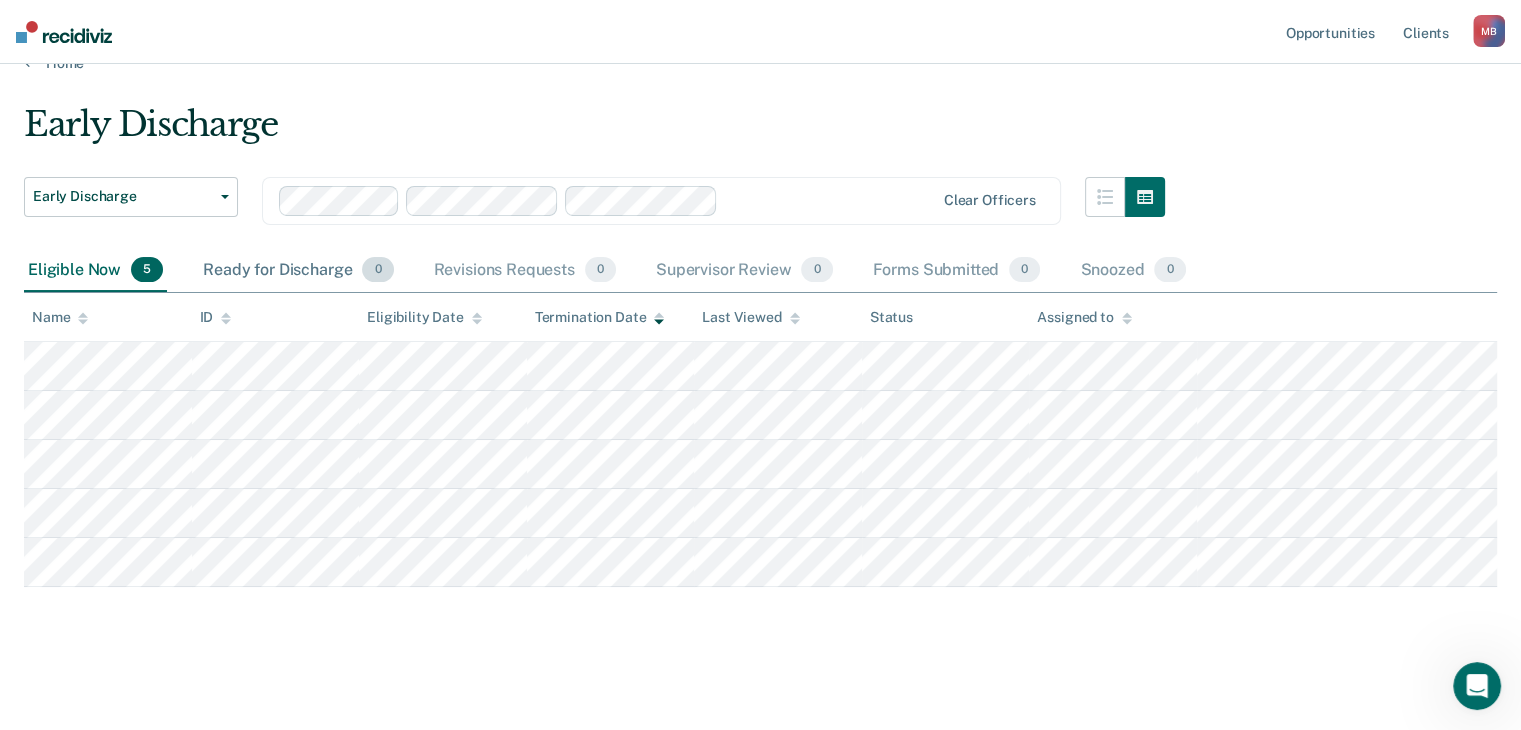 click on "Ready for Discharge 0" at bounding box center (298, 271) 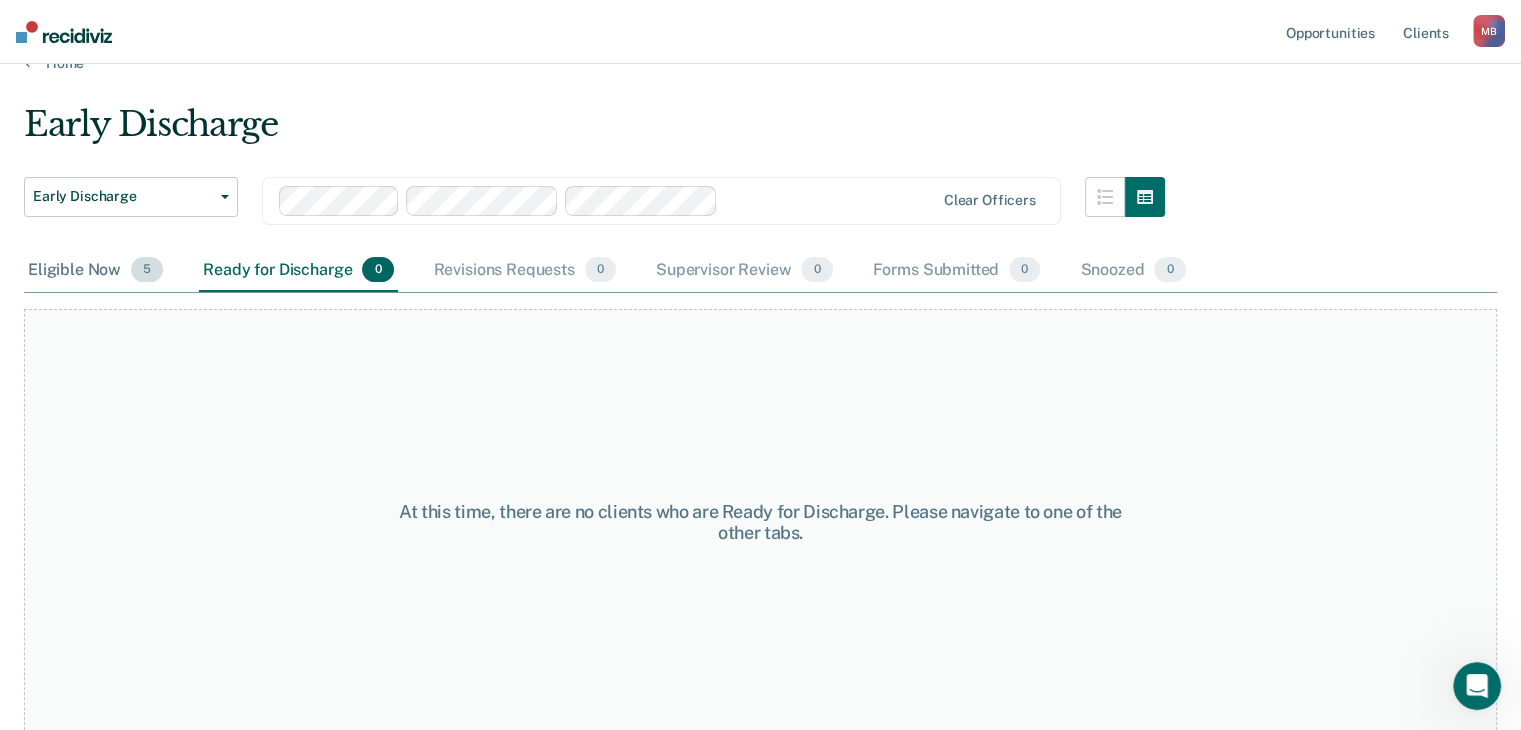 click on "Eligible Now 5" at bounding box center [95, 271] 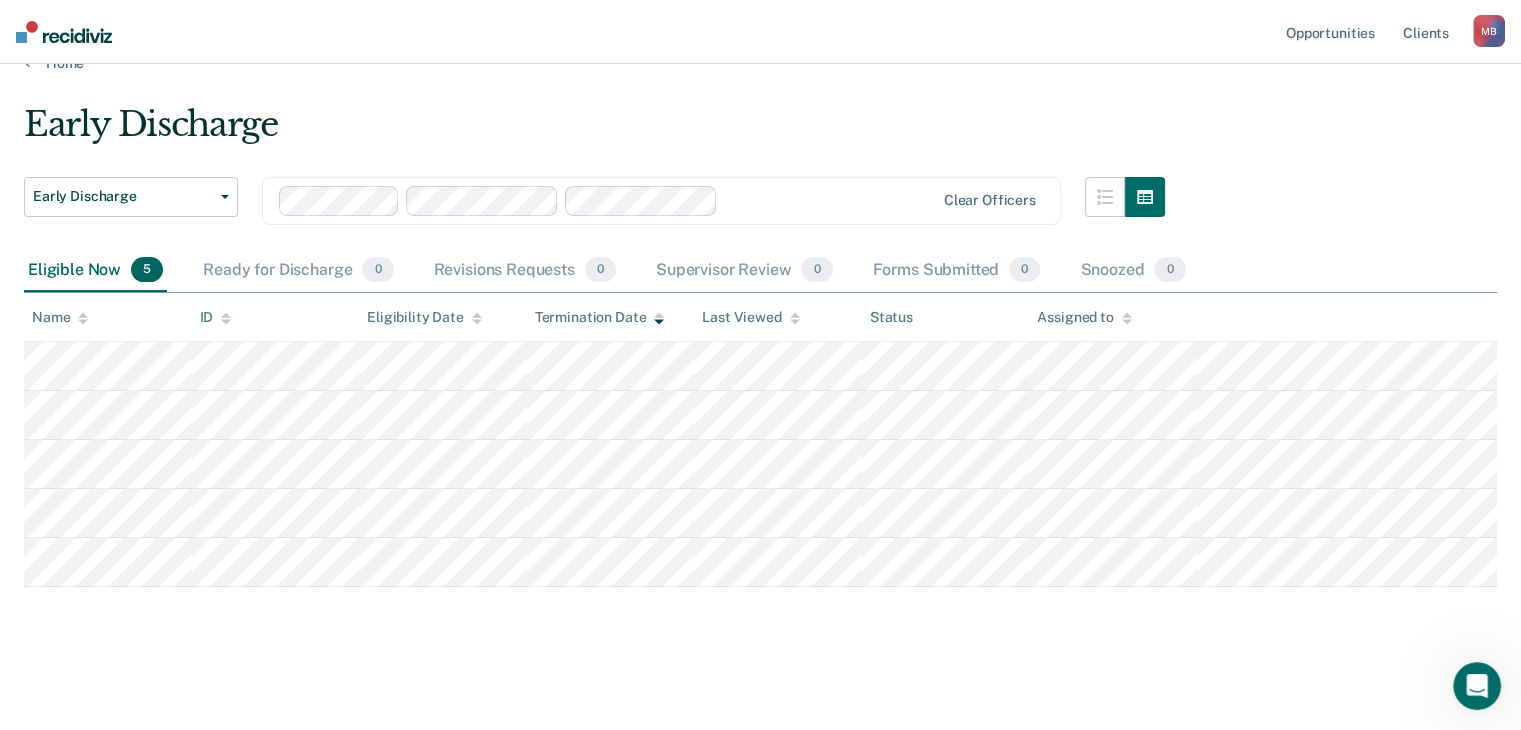 click on "M B" at bounding box center [1489, 31] 